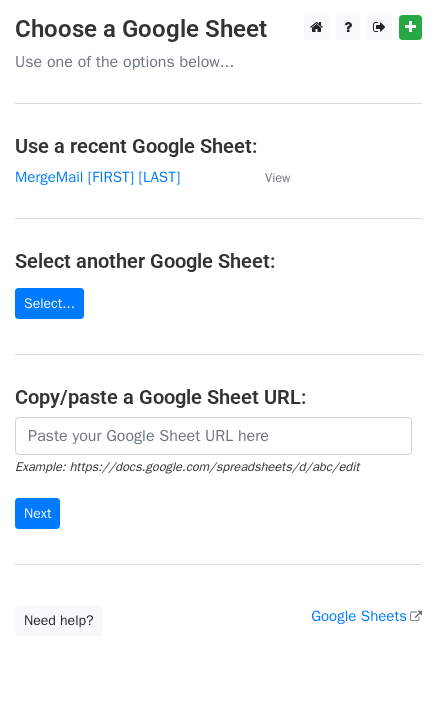 scroll, scrollTop: 0, scrollLeft: 0, axis: both 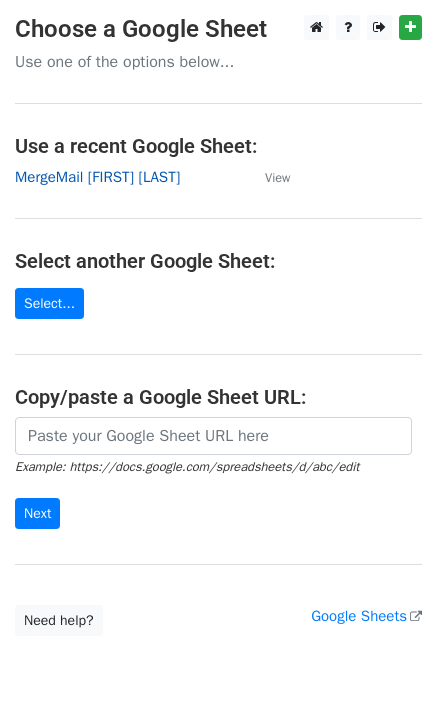 click on "MergeMail [FIRST] [LAST]" at bounding box center [97, 177] 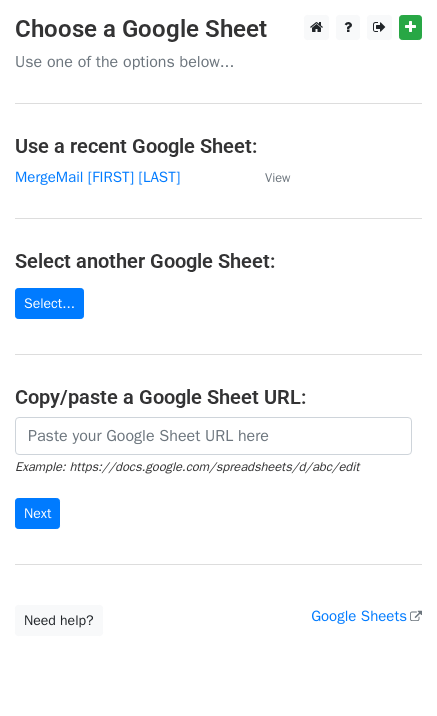 scroll, scrollTop: 0, scrollLeft: 0, axis: both 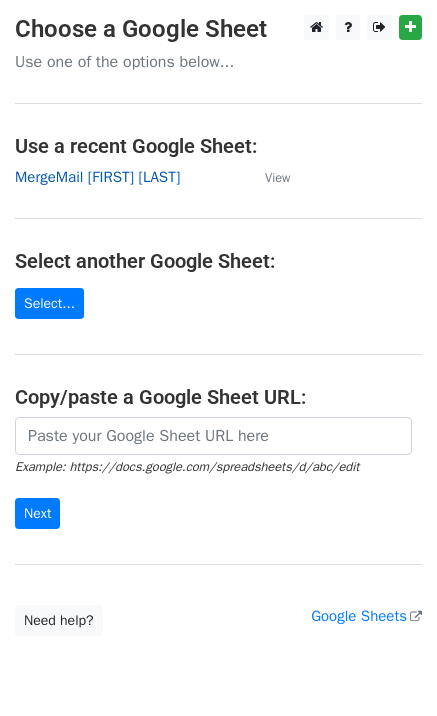 click on "MergeMail [FIRST] [LAST]" at bounding box center [97, 177] 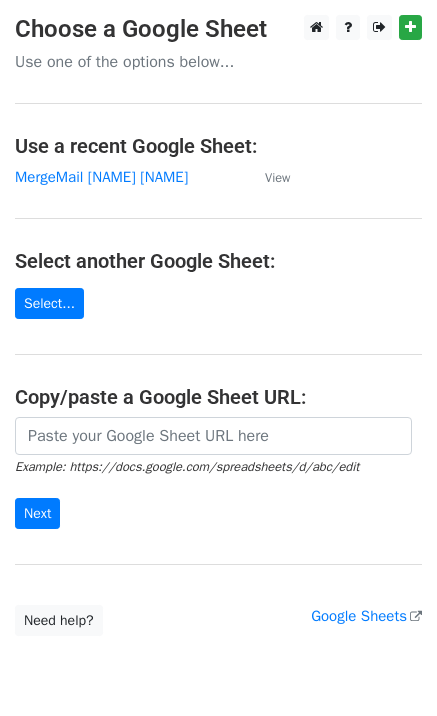 scroll, scrollTop: 0, scrollLeft: 0, axis: both 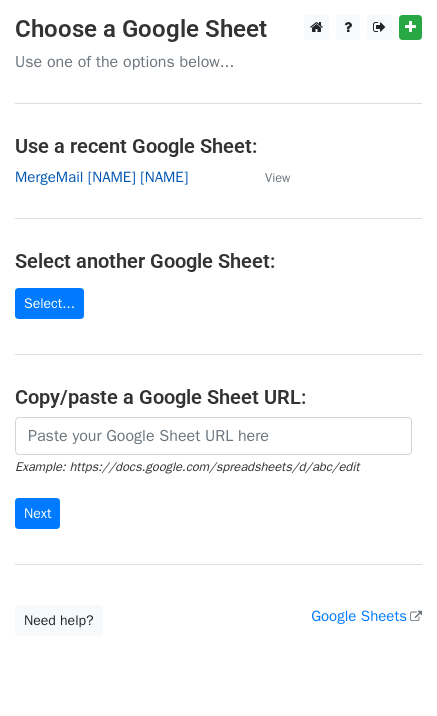 click on "MergeMail [FIRST] [LAST]" at bounding box center (101, 177) 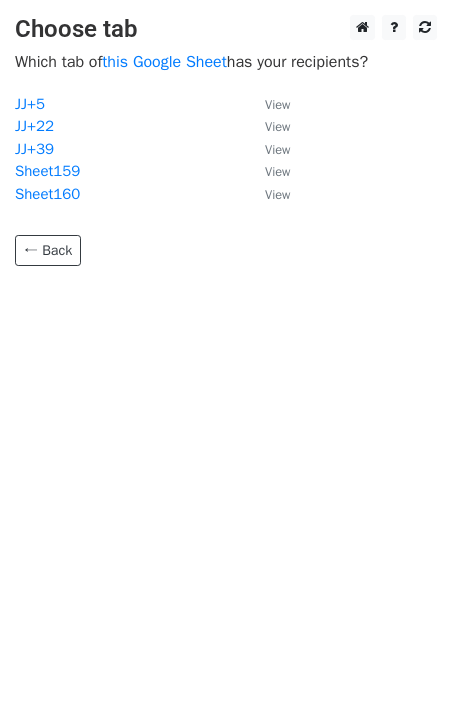 scroll, scrollTop: 0, scrollLeft: 0, axis: both 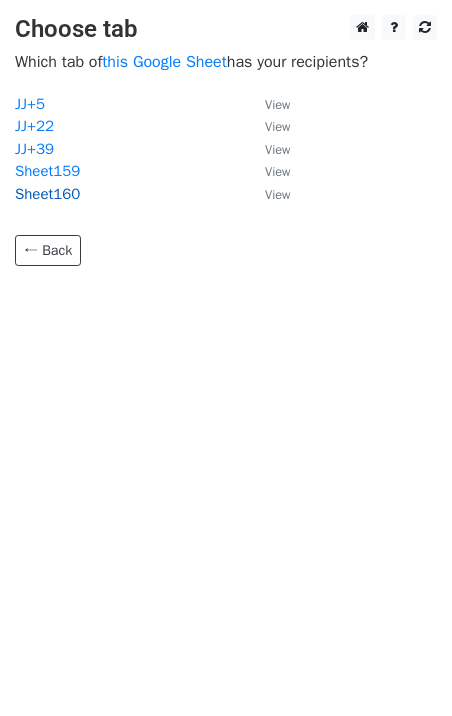 click on "Sheet160" at bounding box center [47, 194] 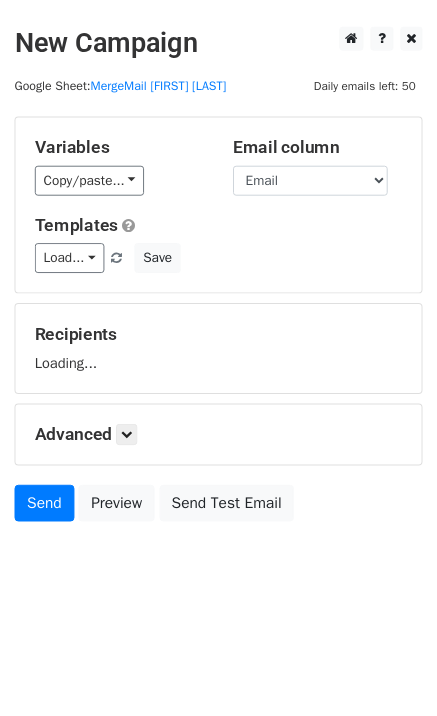 scroll, scrollTop: 0, scrollLeft: 0, axis: both 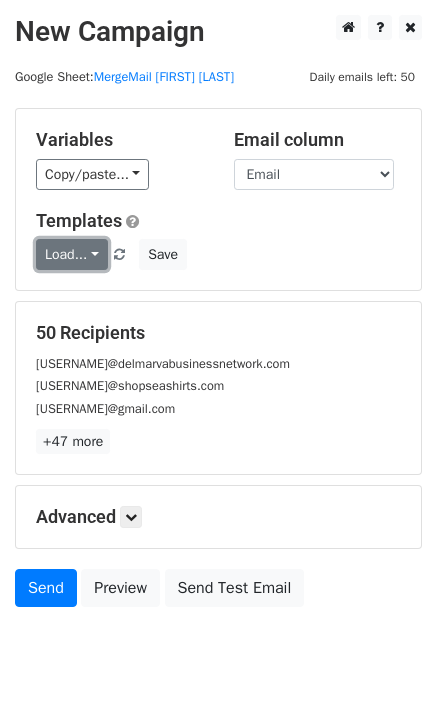 click on "Load..." at bounding box center [72, 254] 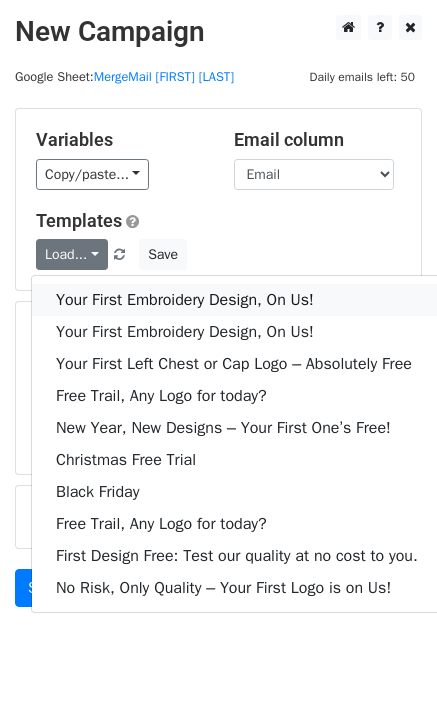 click on "Your First Embroidery Design, On Us!" at bounding box center (237, 300) 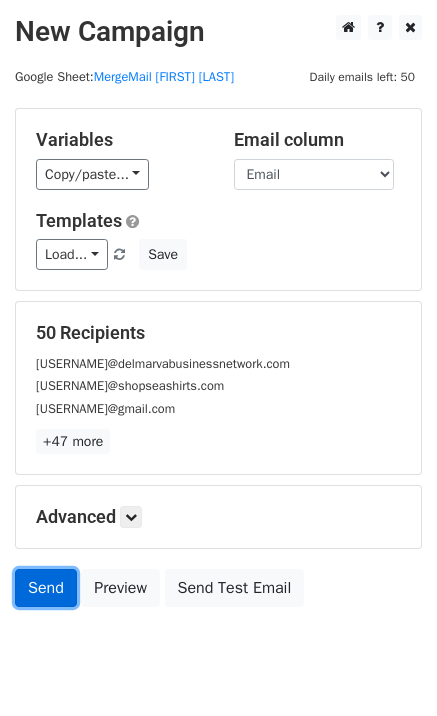 click on "Send" at bounding box center (46, 588) 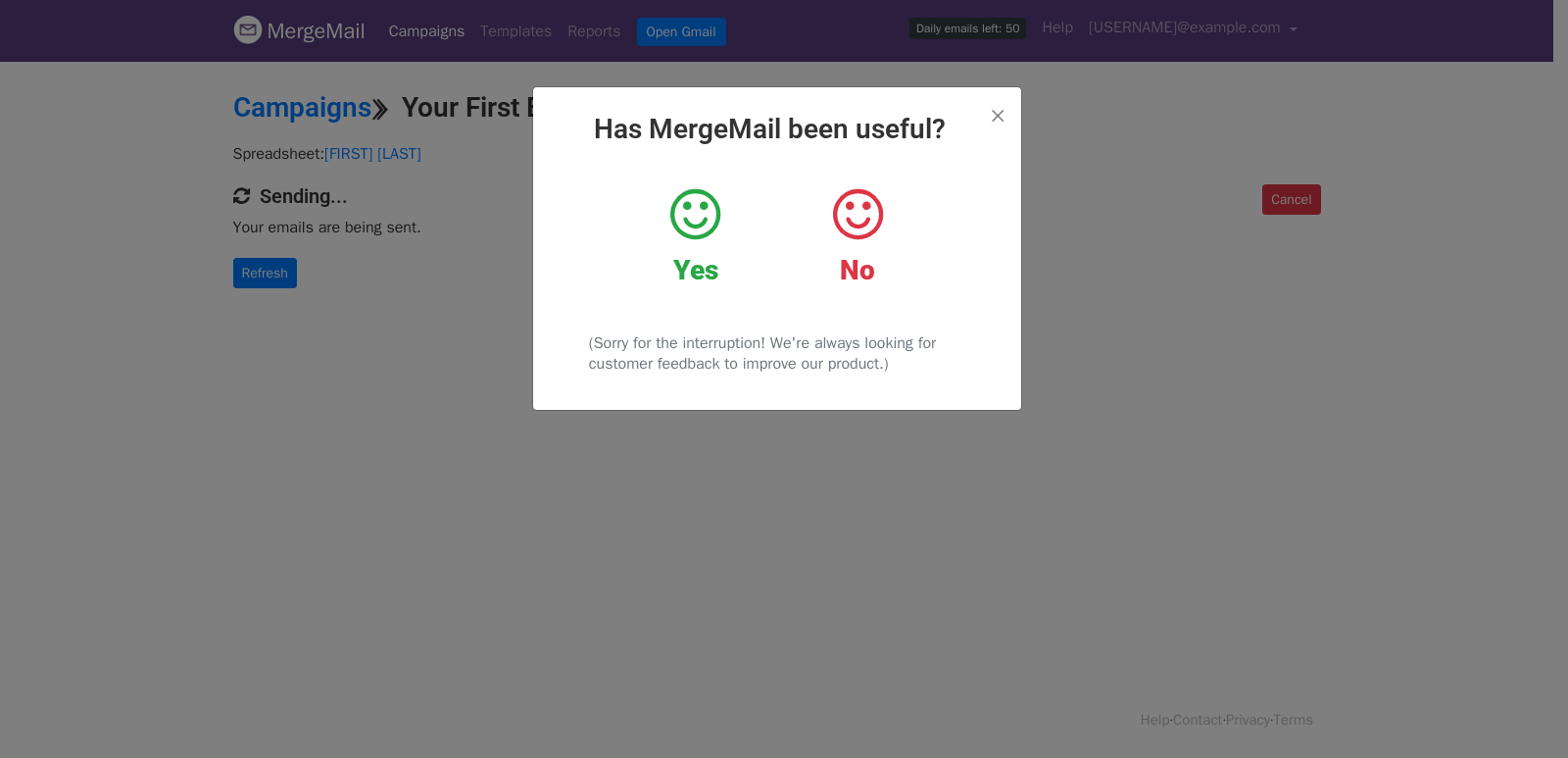 scroll, scrollTop: 0, scrollLeft: 0, axis: both 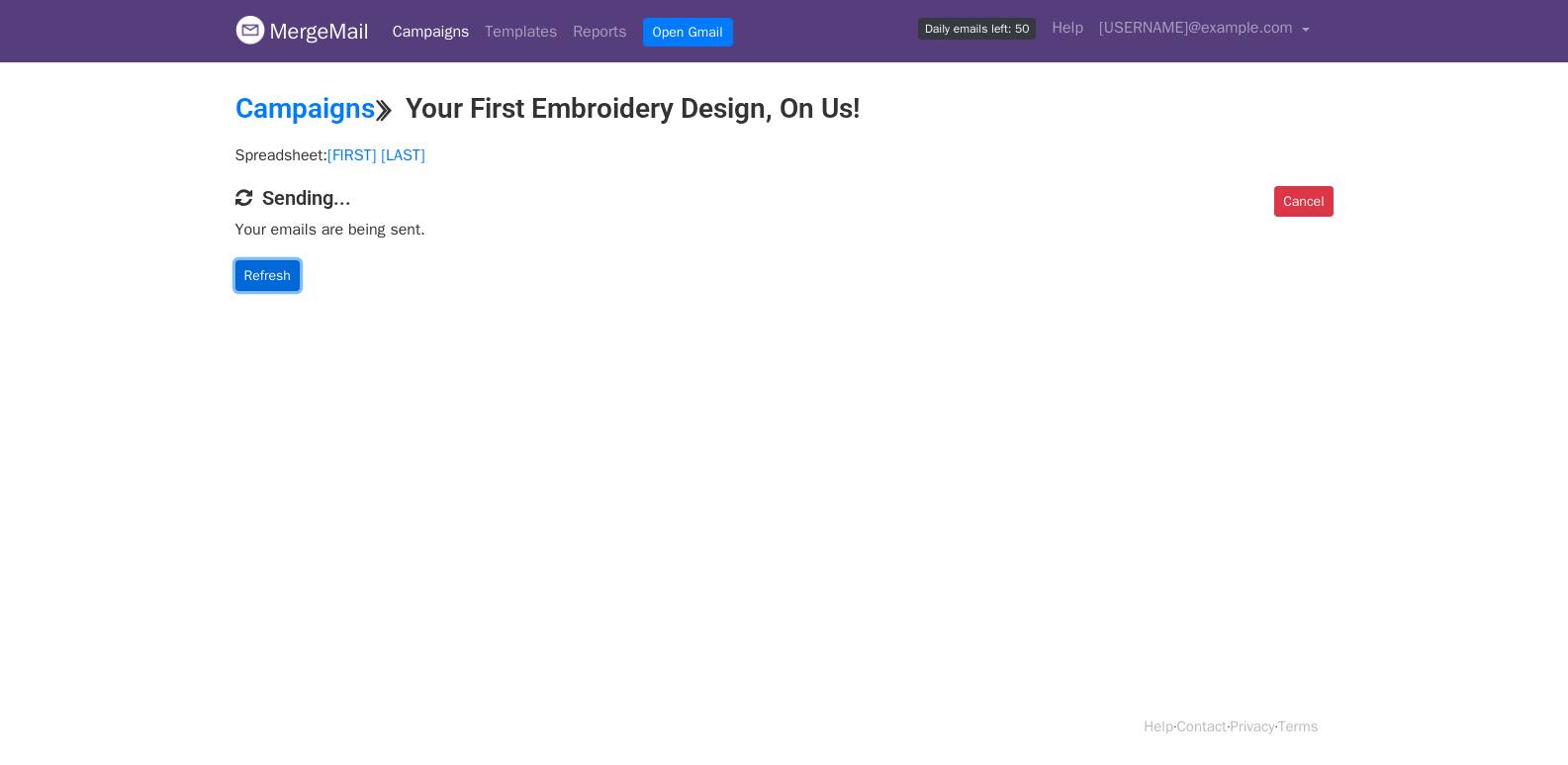 click on "Refresh" at bounding box center [267, 275] 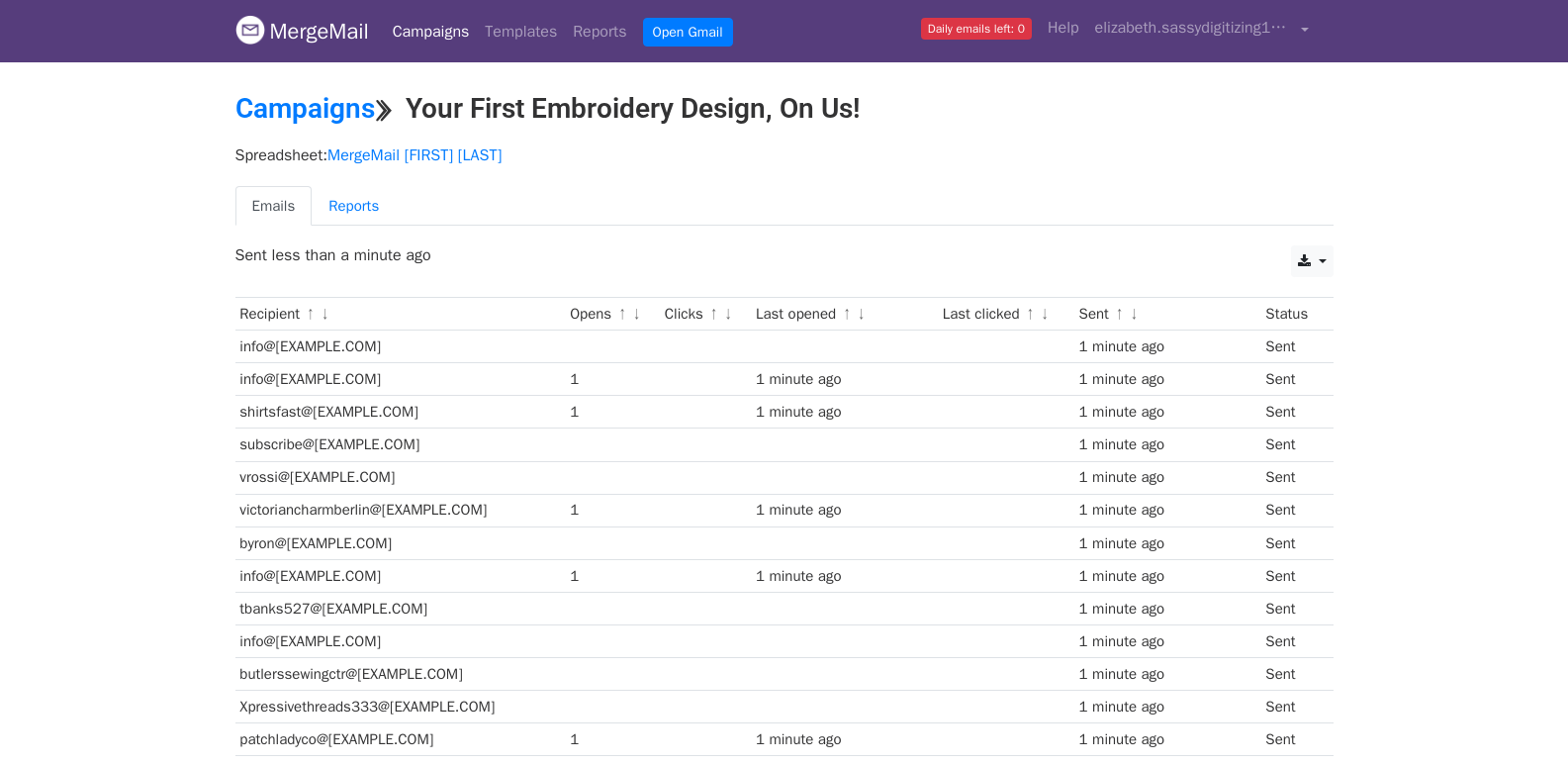 scroll, scrollTop: 0, scrollLeft: 0, axis: both 